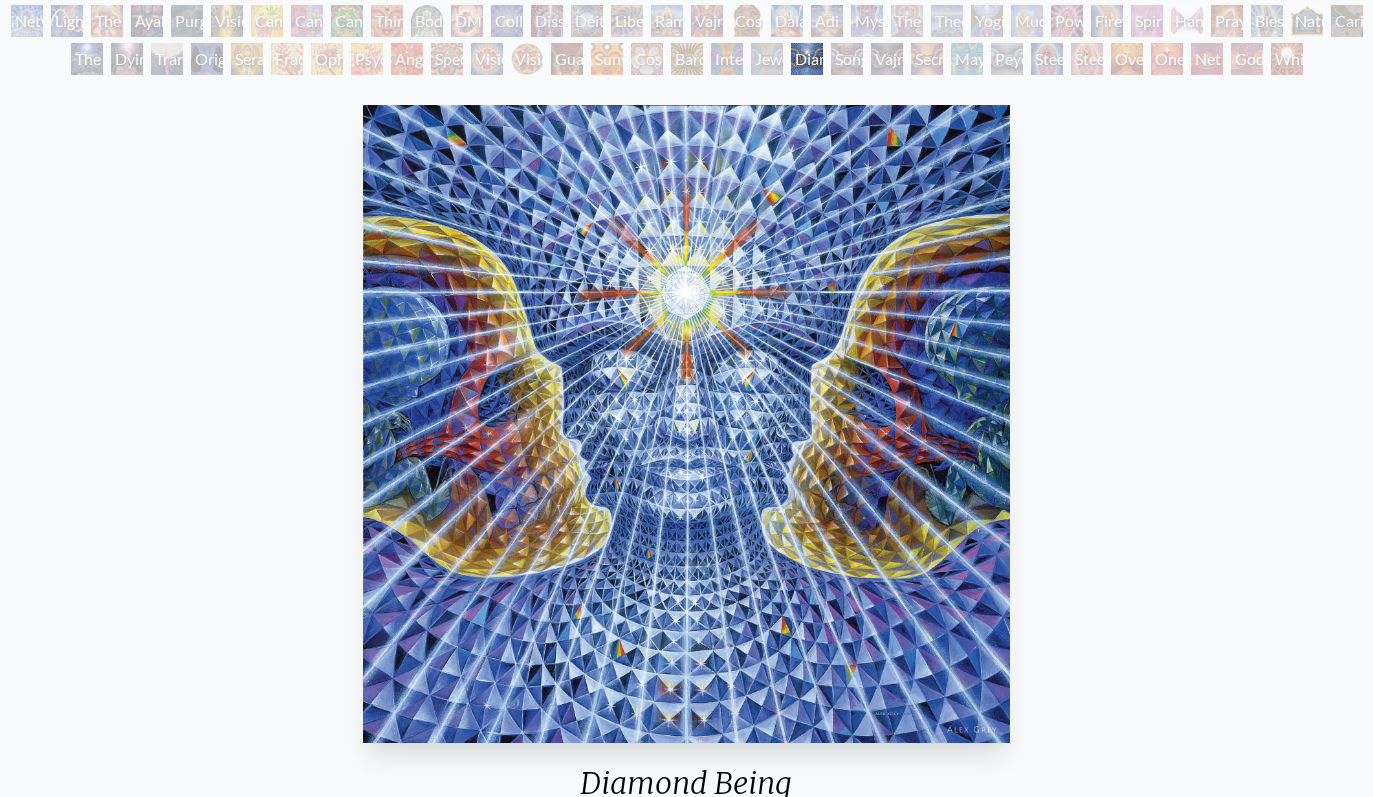 scroll, scrollTop: 221, scrollLeft: 0, axis: vertical 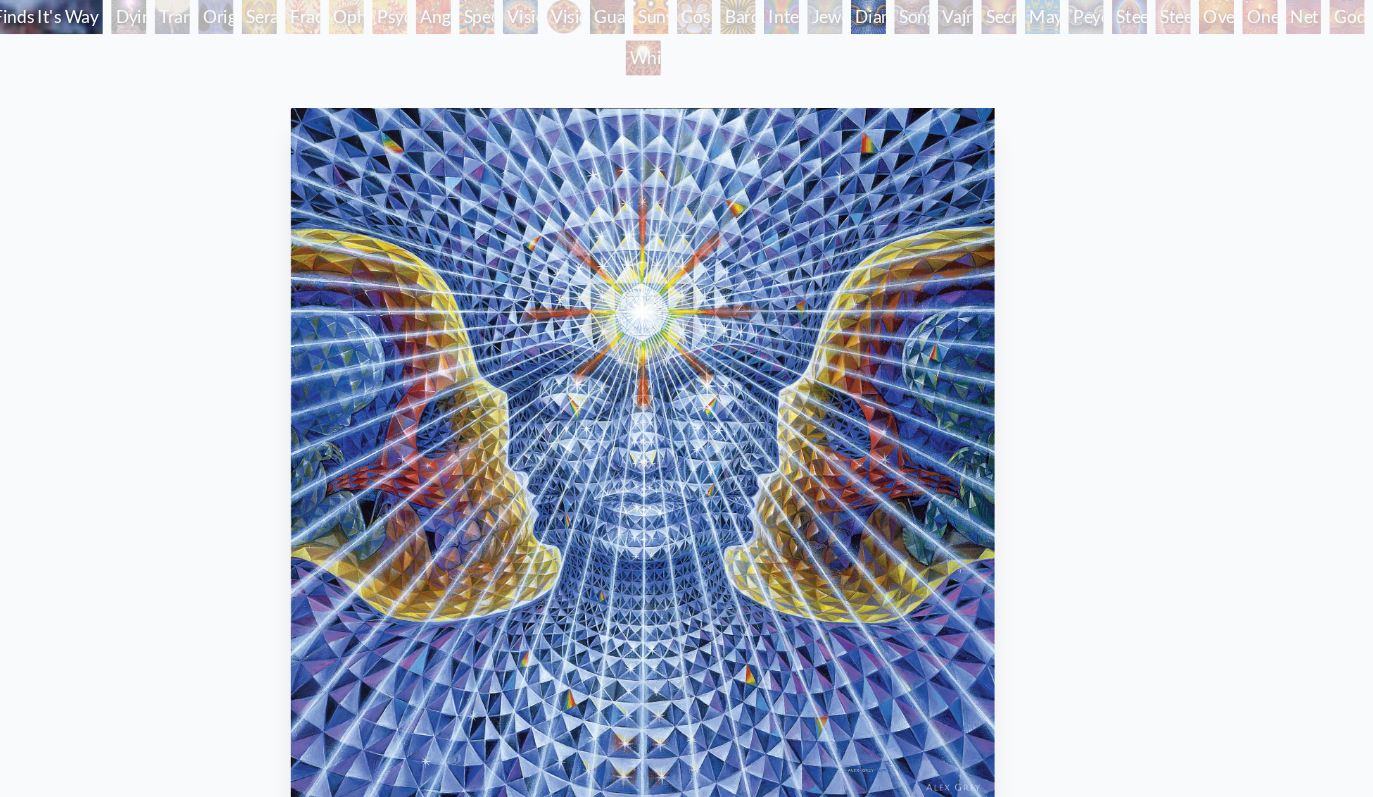 click on "Interbeing" at bounding box center (814, 37) 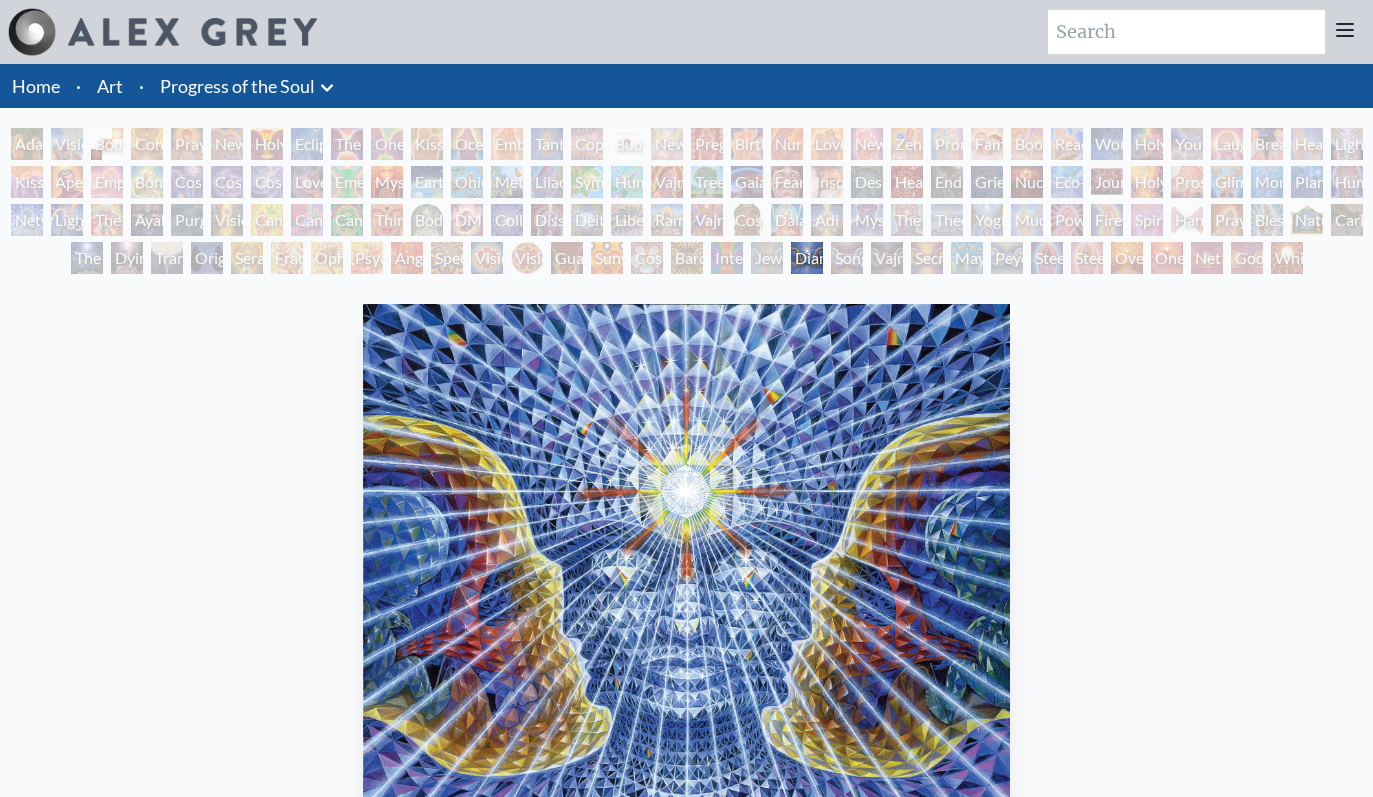 scroll, scrollTop: 0, scrollLeft: 0, axis: both 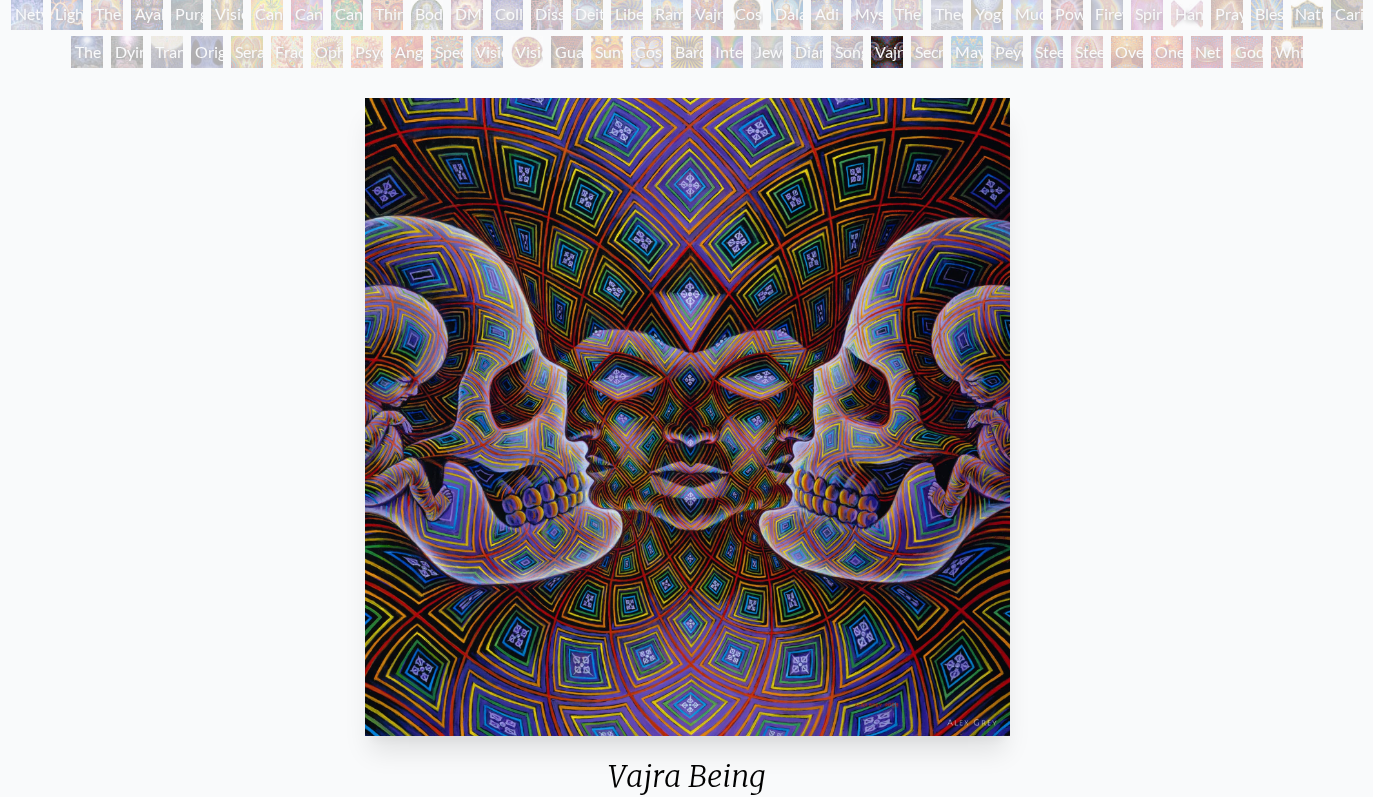 click at bounding box center (687, 417) 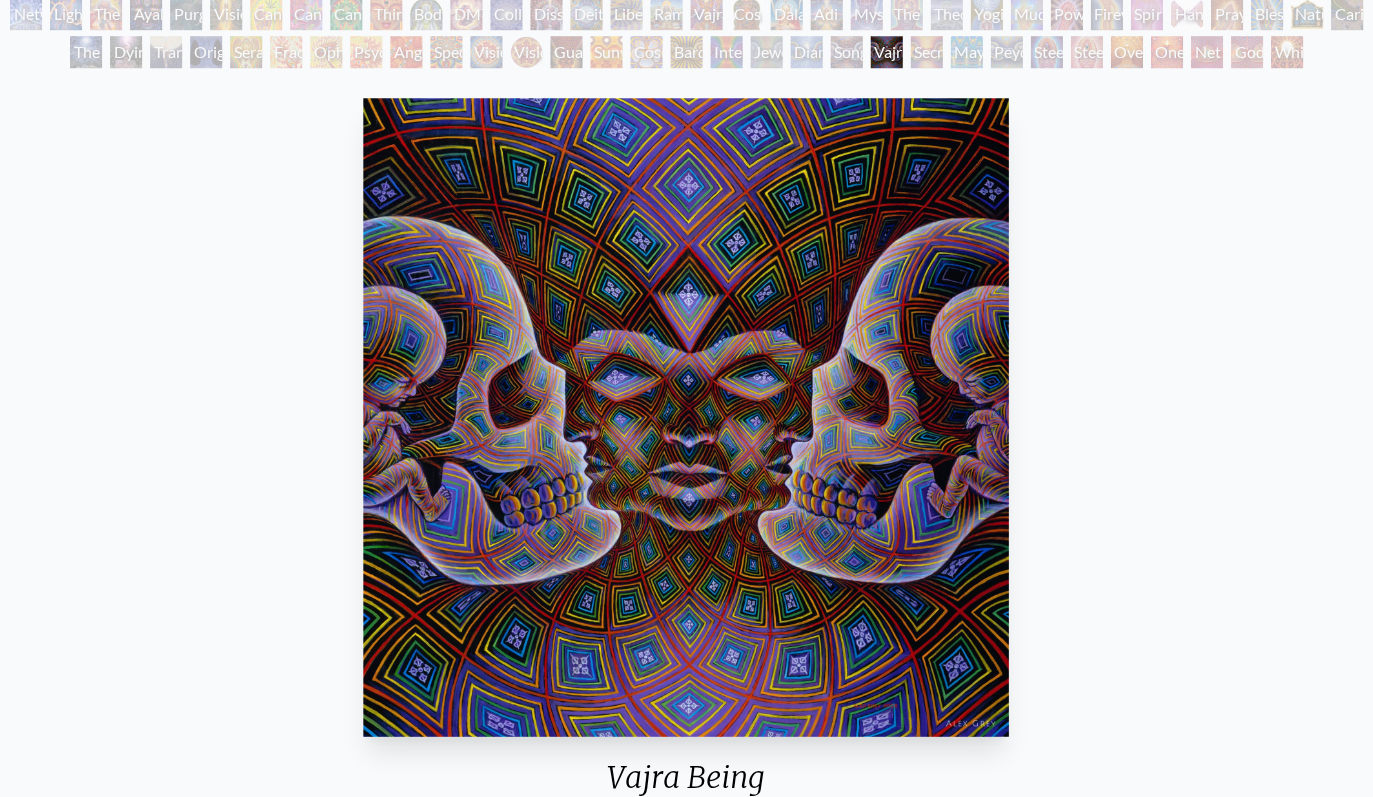 scroll, scrollTop: 206, scrollLeft: 0, axis: vertical 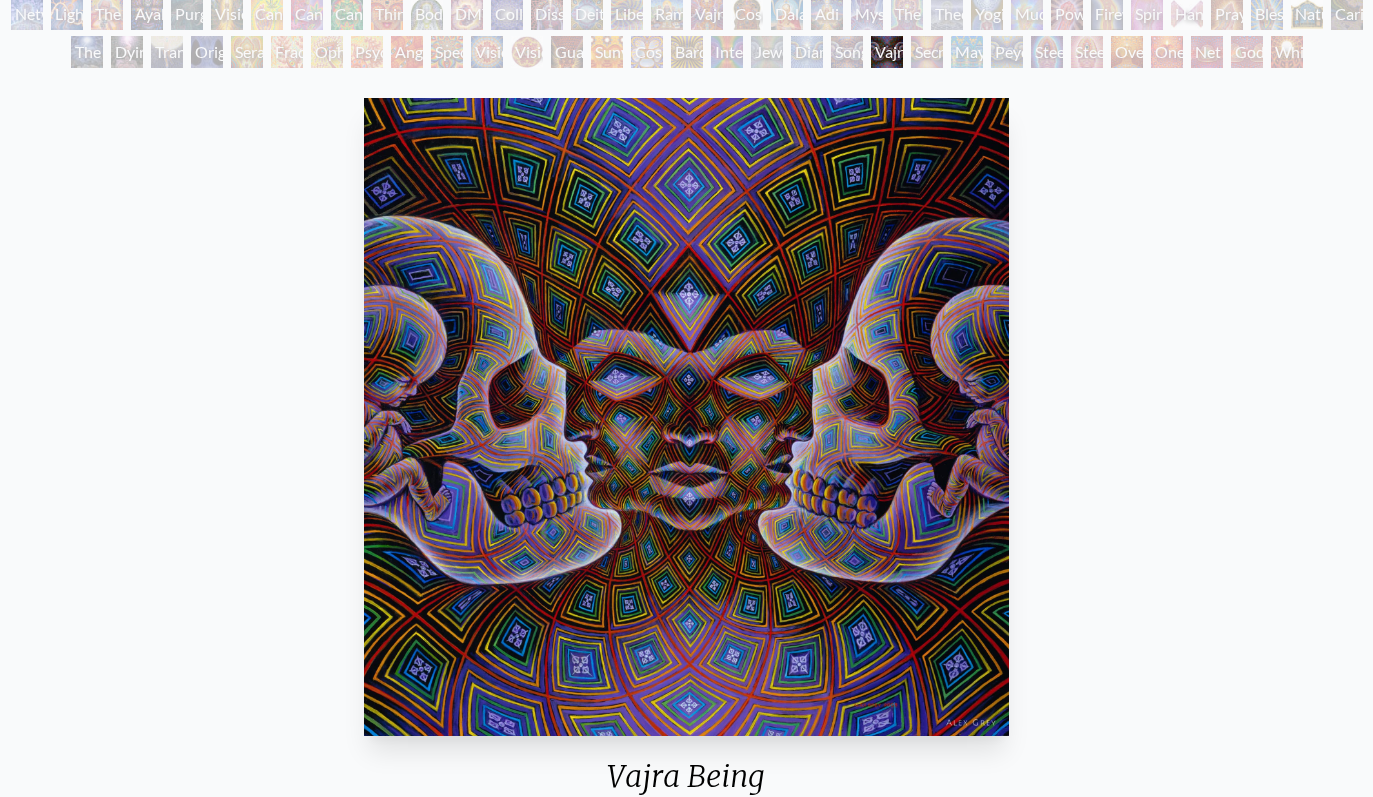 click on "Mayan Being" at bounding box center [967, 52] 